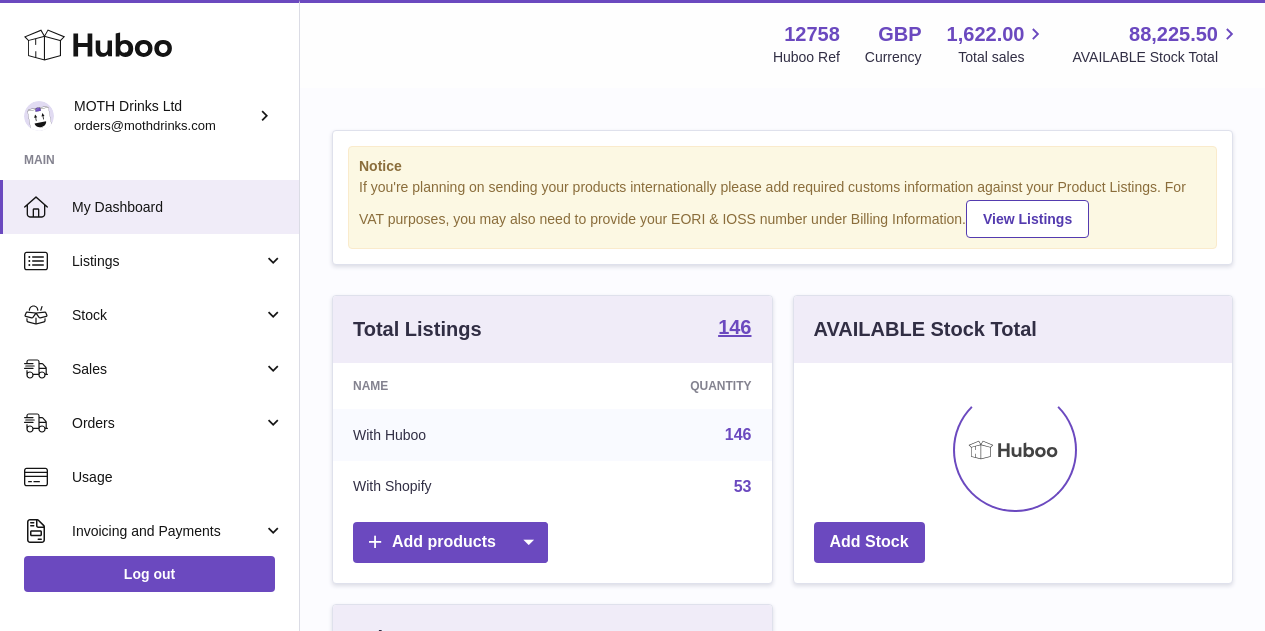 scroll, scrollTop: 0, scrollLeft: 0, axis: both 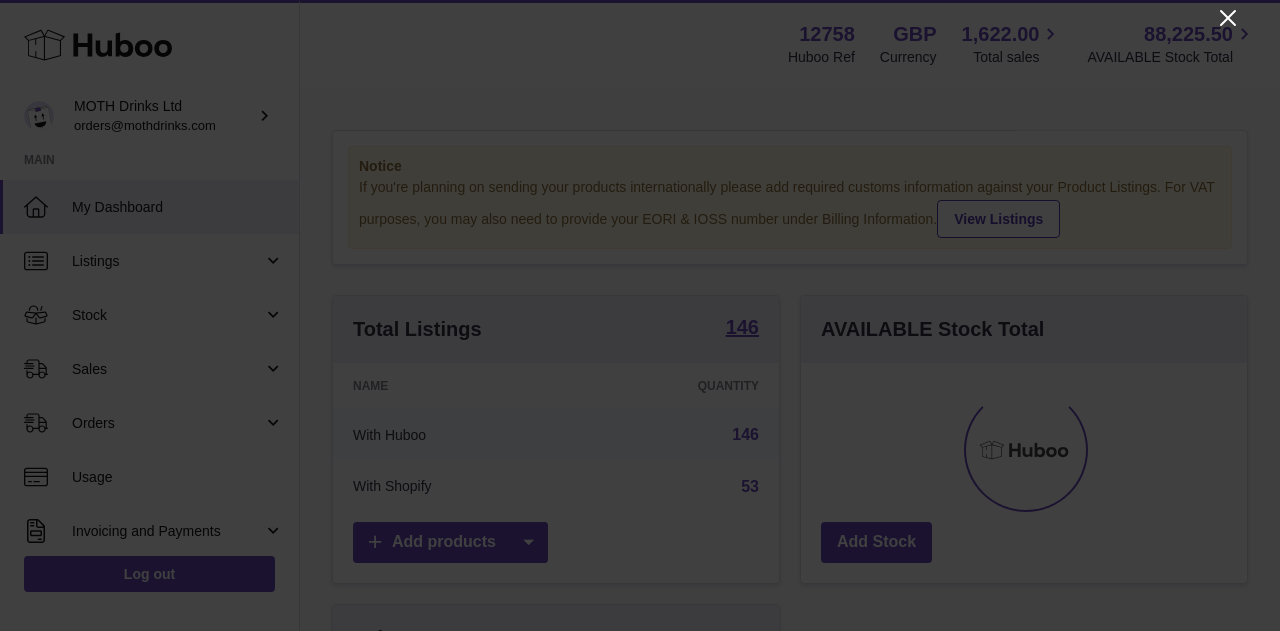click 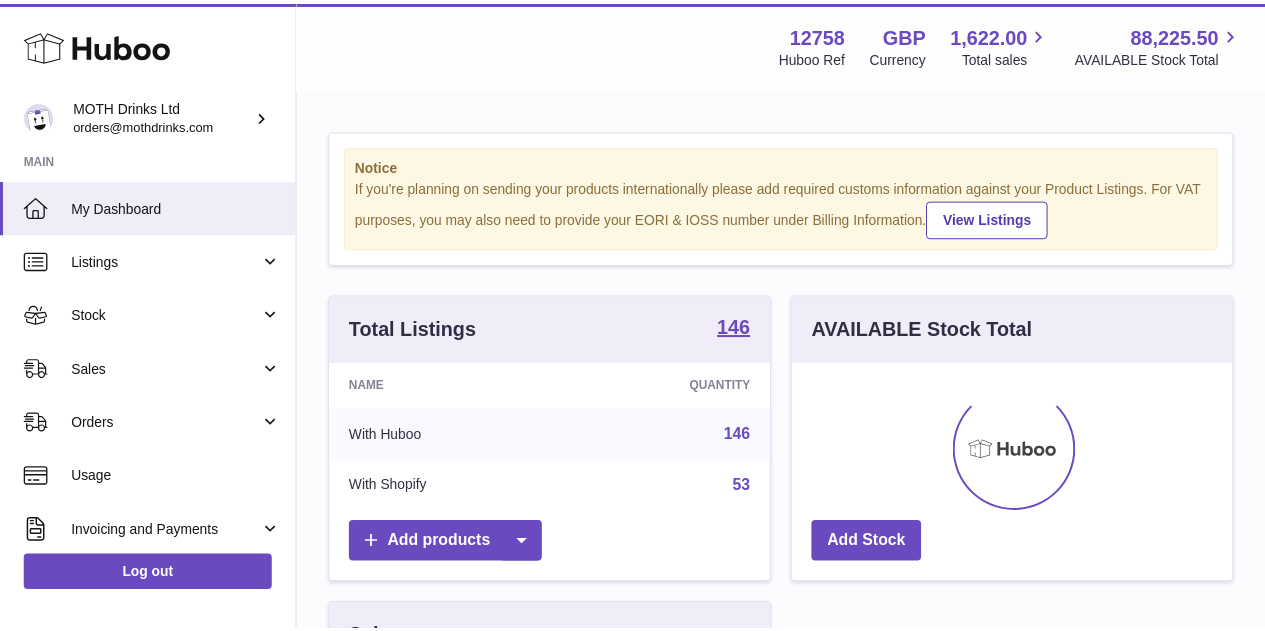 scroll, scrollTop: 312, scrollLeft: 438, axis: both 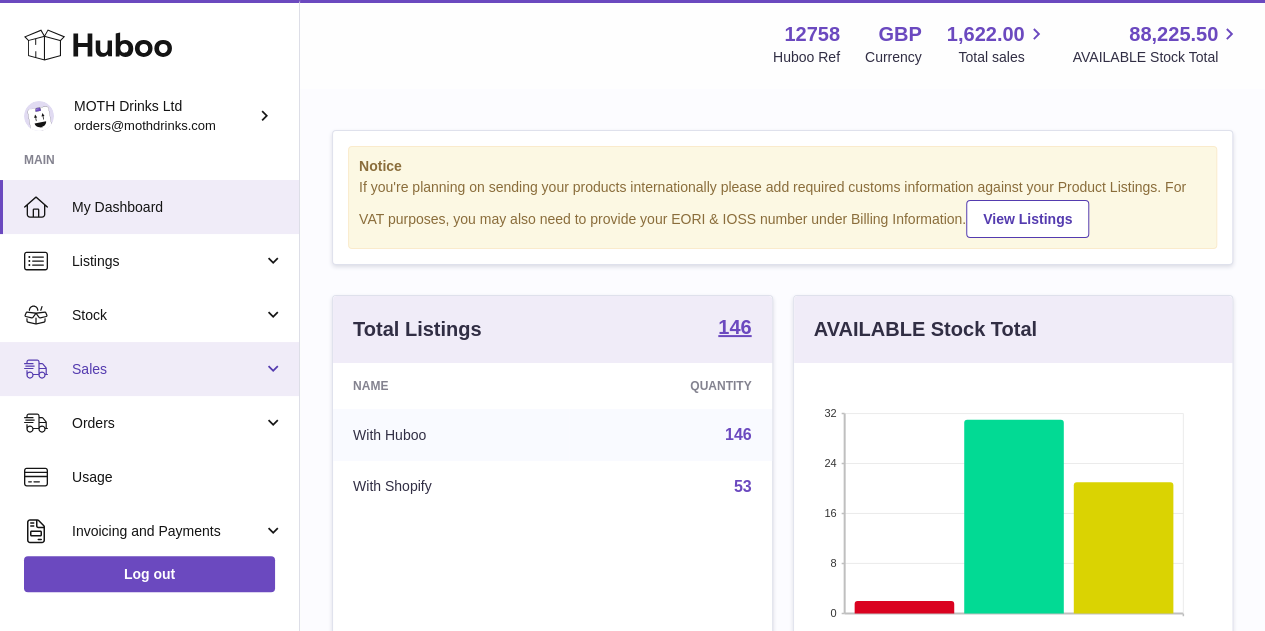 click on "Sales" at bounding box center (149, 369) 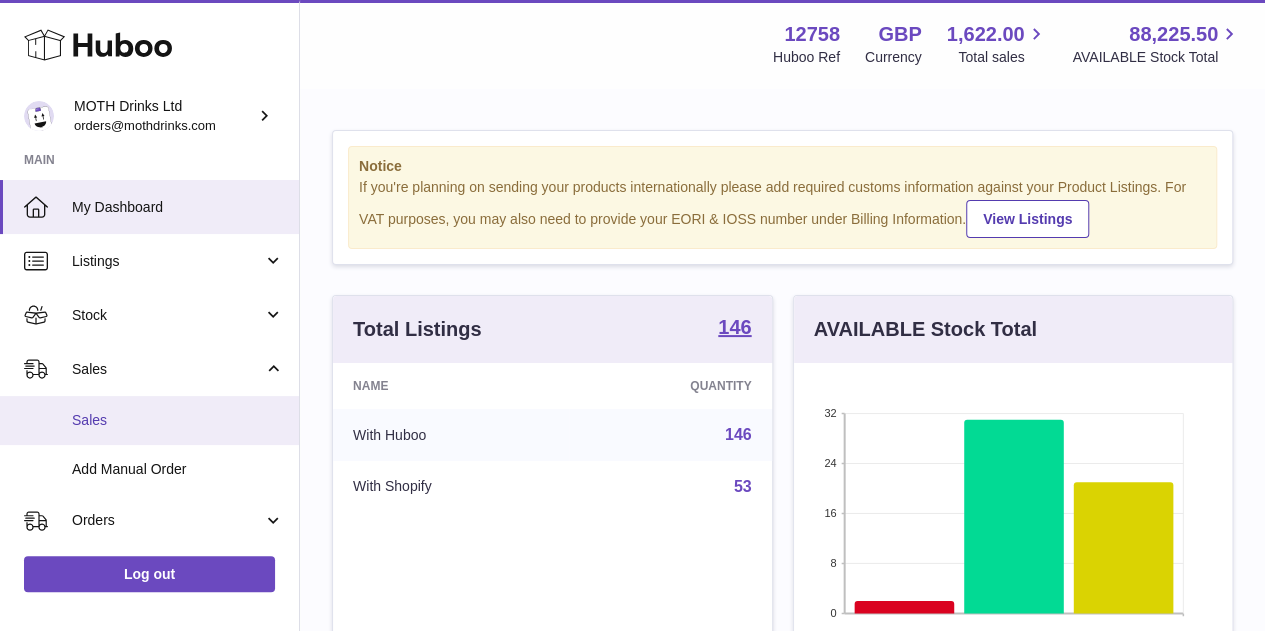 click on "Sales" at bounding box center (178, 420) 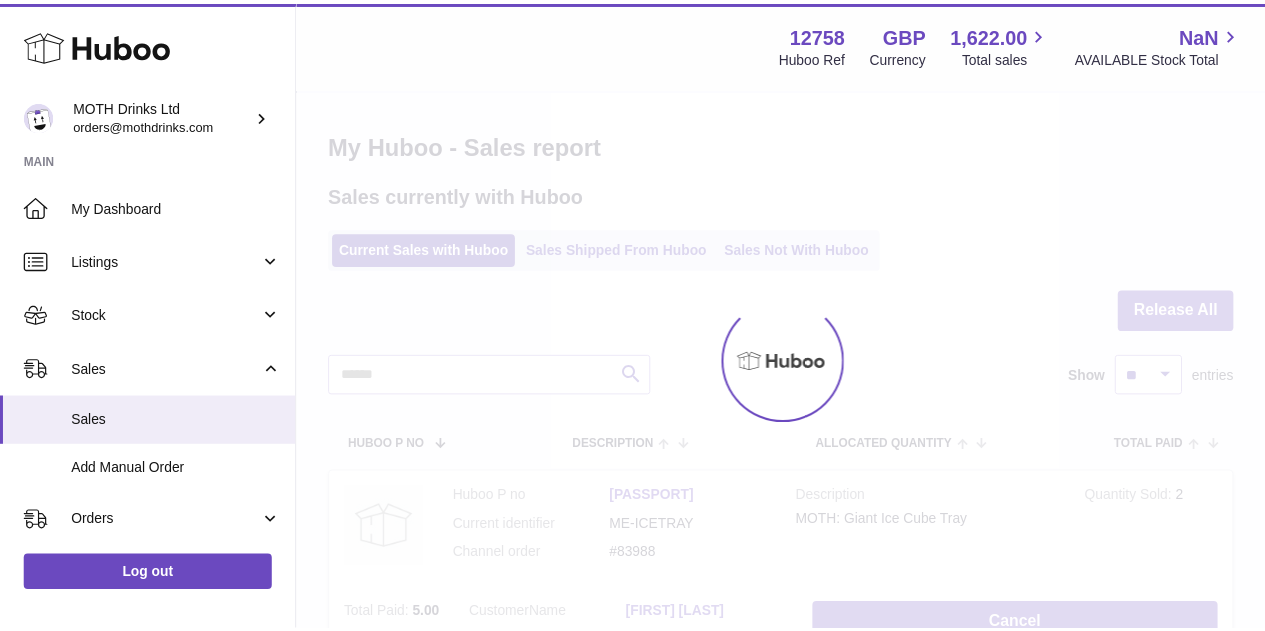 scroll, scrollTop: 0, scrollLeft: 0, axis: both 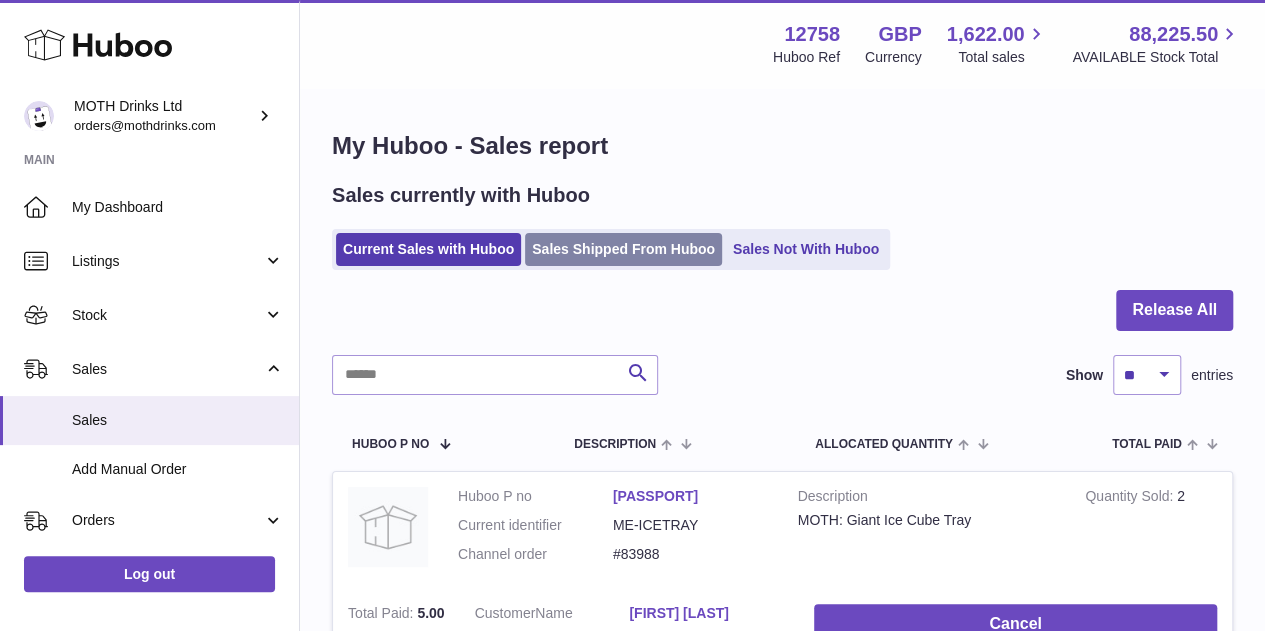 click on "Sales Shipped From Huboo" at bounding box center [623, 249] 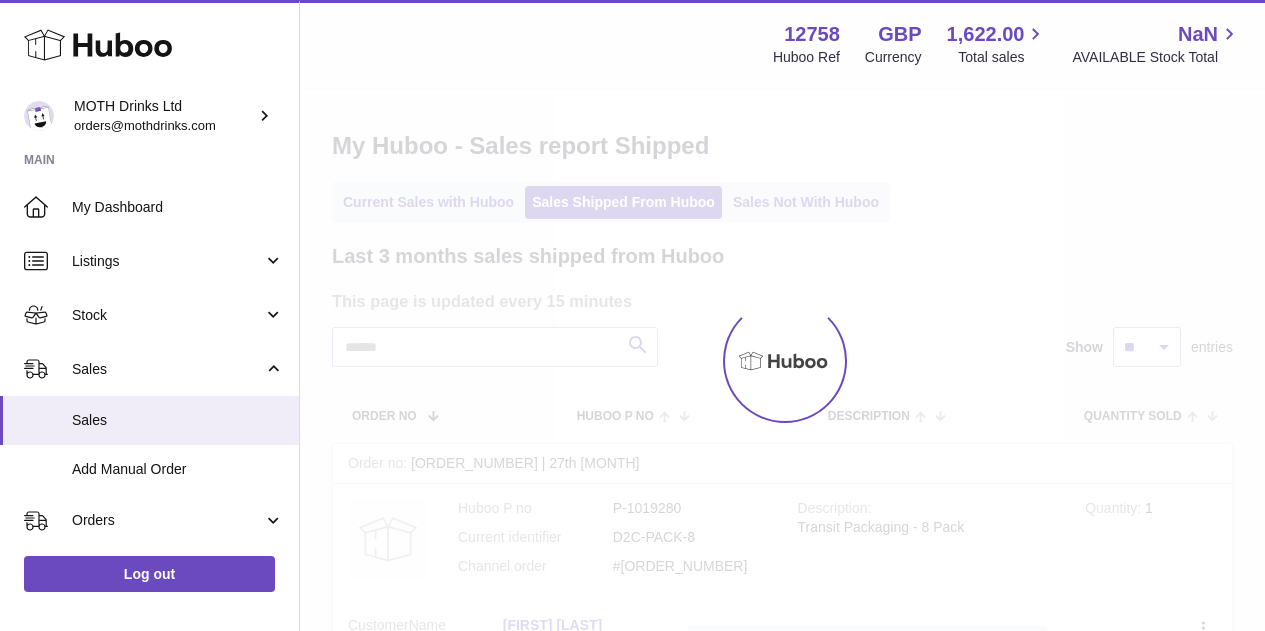scroll, scrollTop: 0, scrollLeft: 0, axis: both 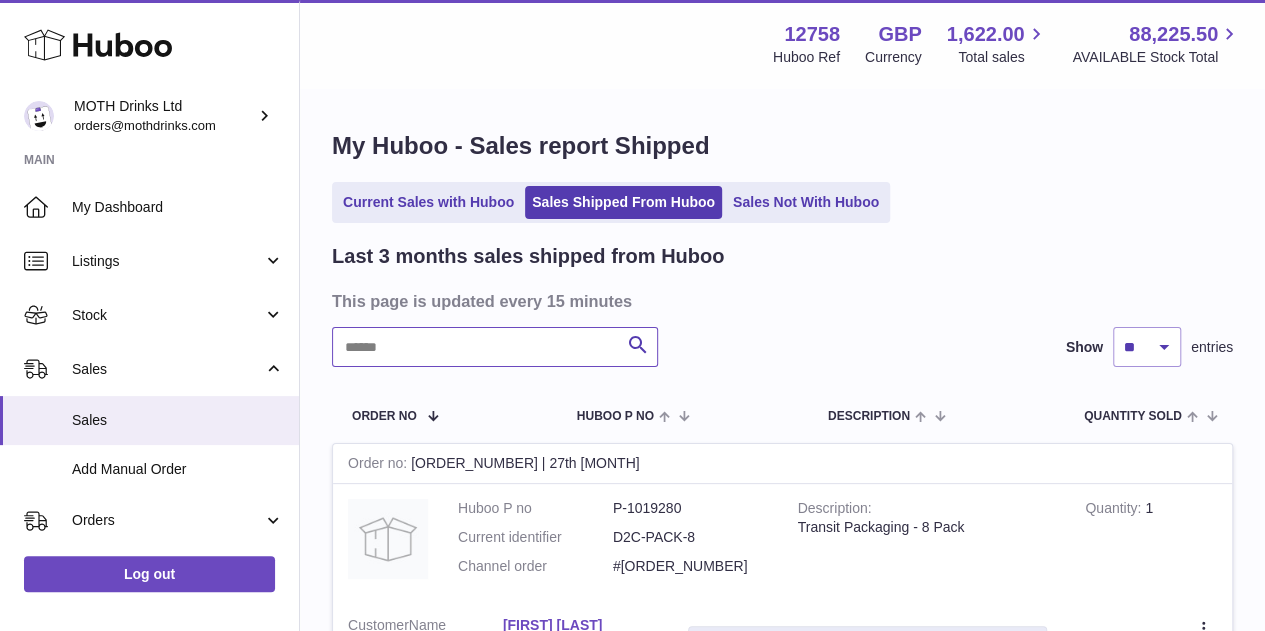 click at bounding box center [495, 347] 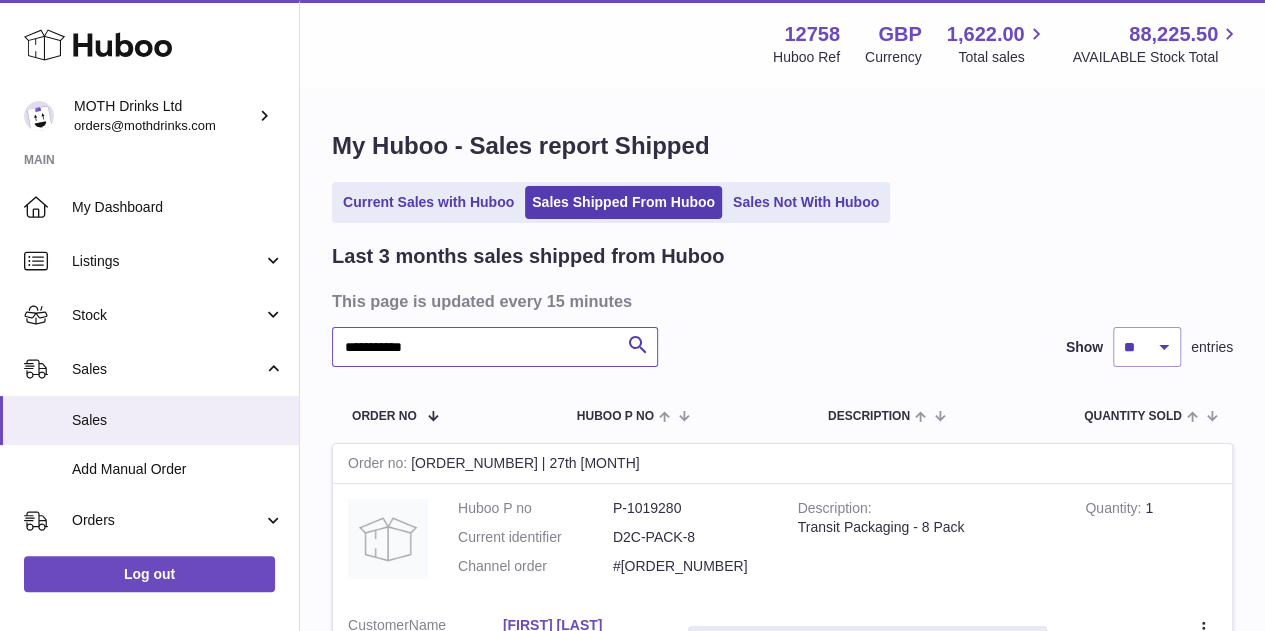 type on "**********" 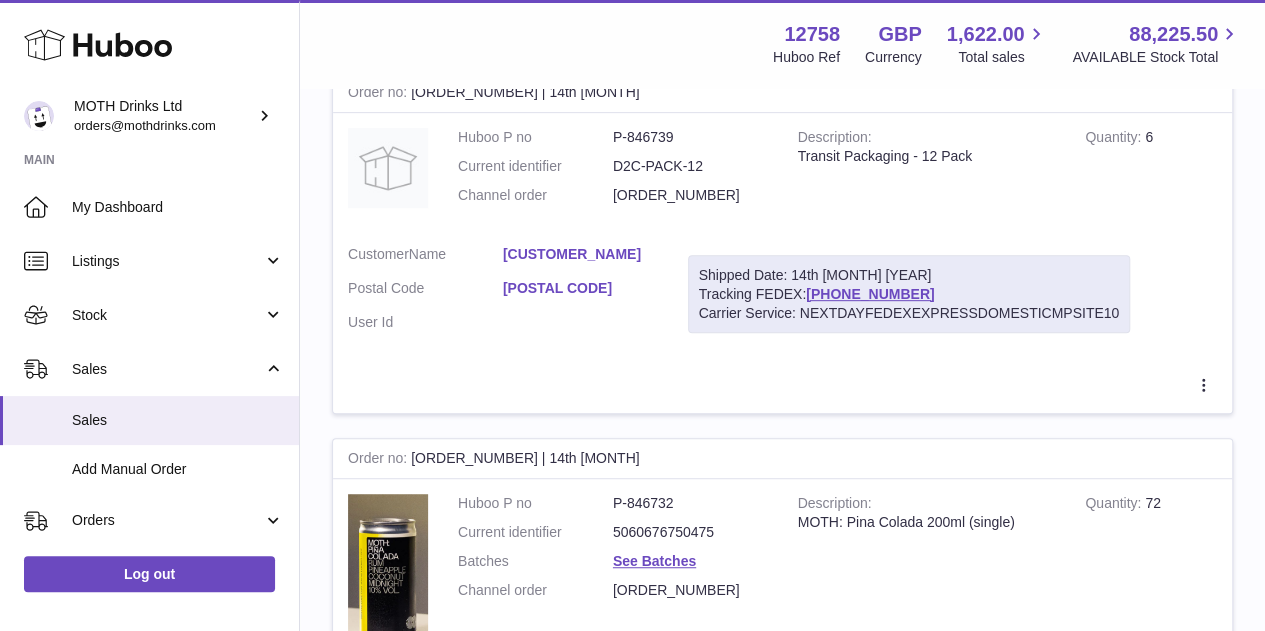scroll, scrollTop: 372, scrollLeft: 0, axis: vertical 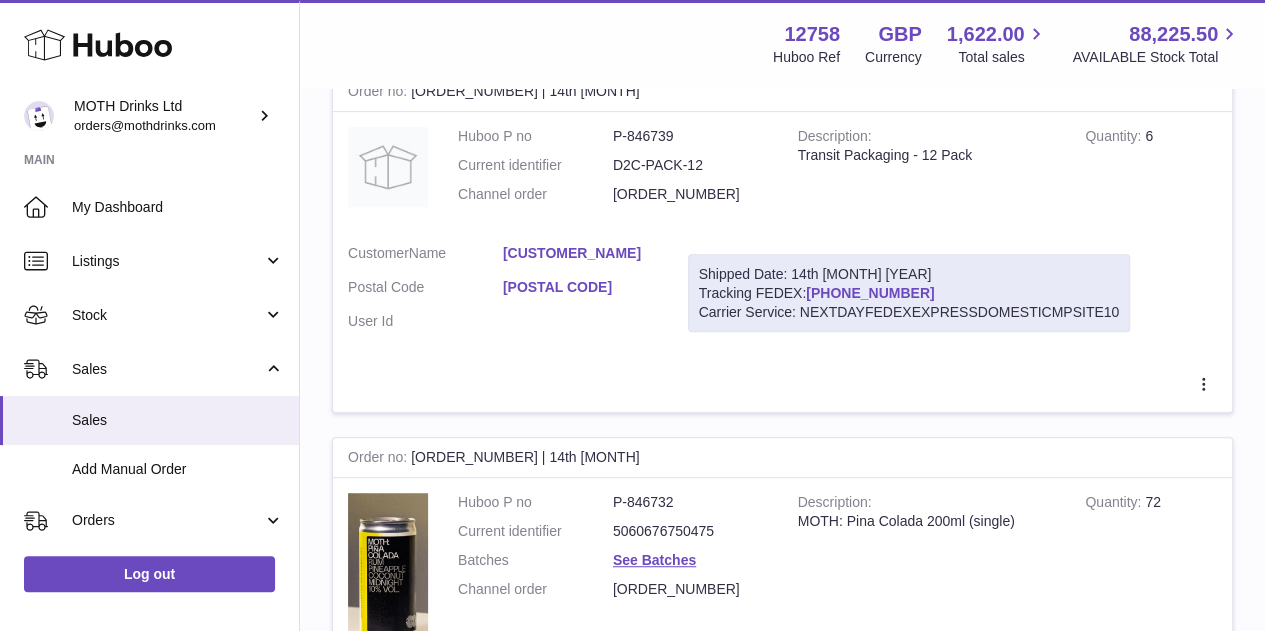click on "390986536104" at bounding box center (870, 293) 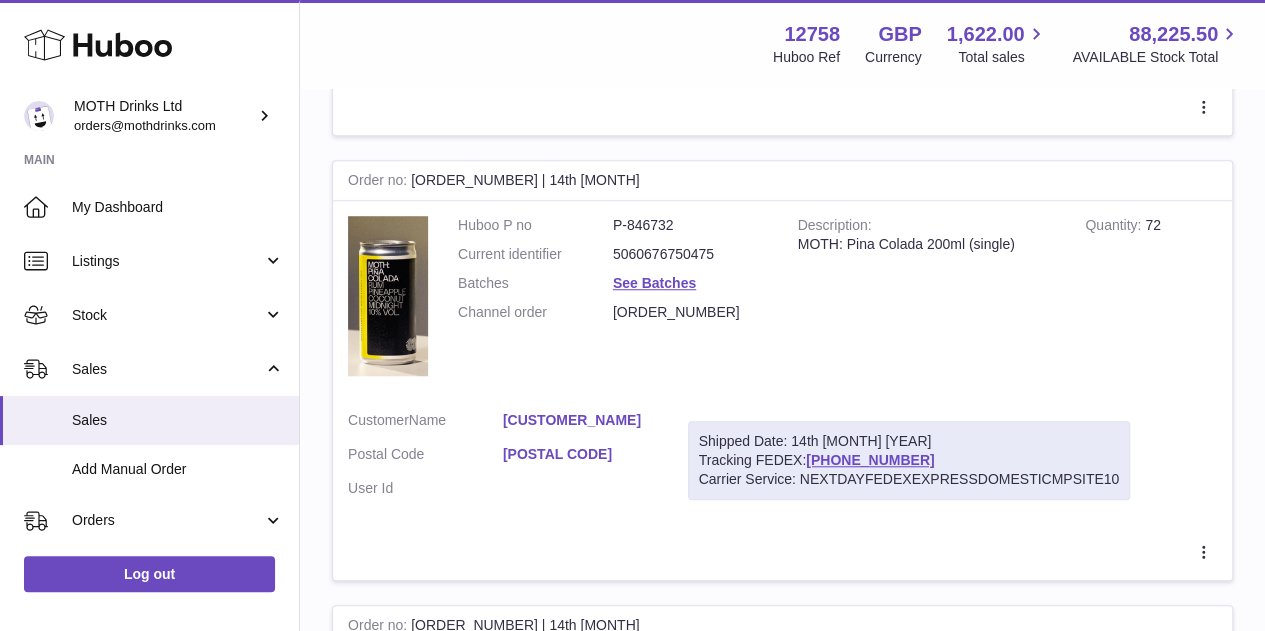 scroll, scrollTop: 678, scrollLeft: 0, axis: vertical 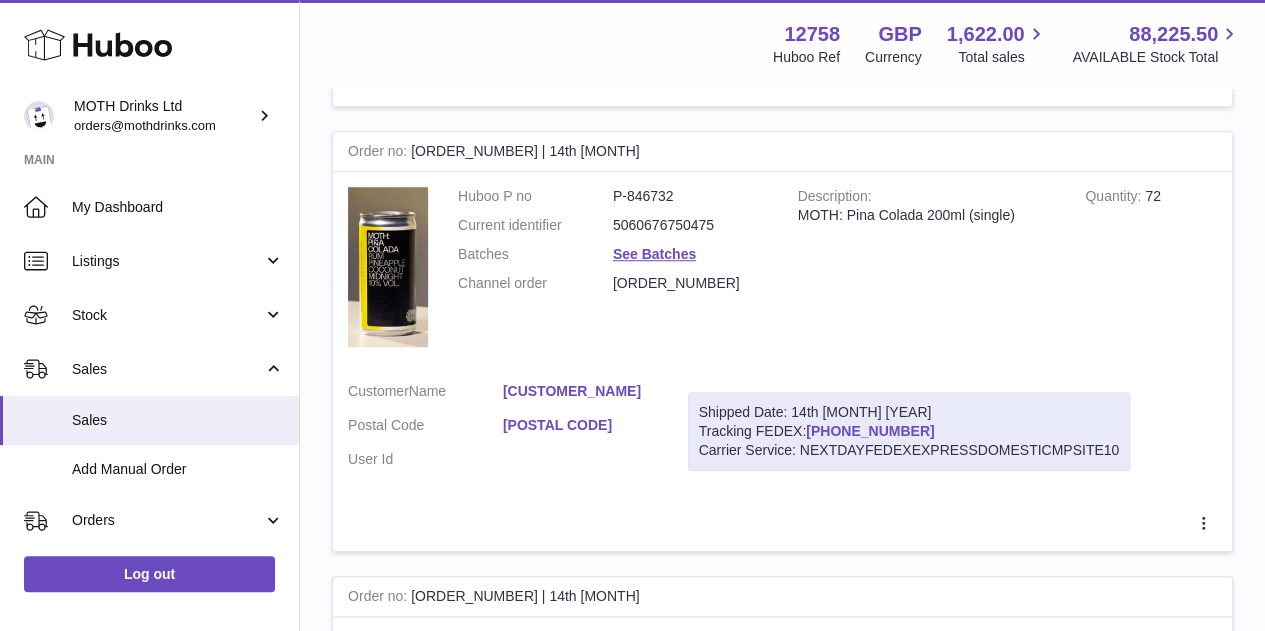 click on "390986536104" at bounding box center [870, 431] 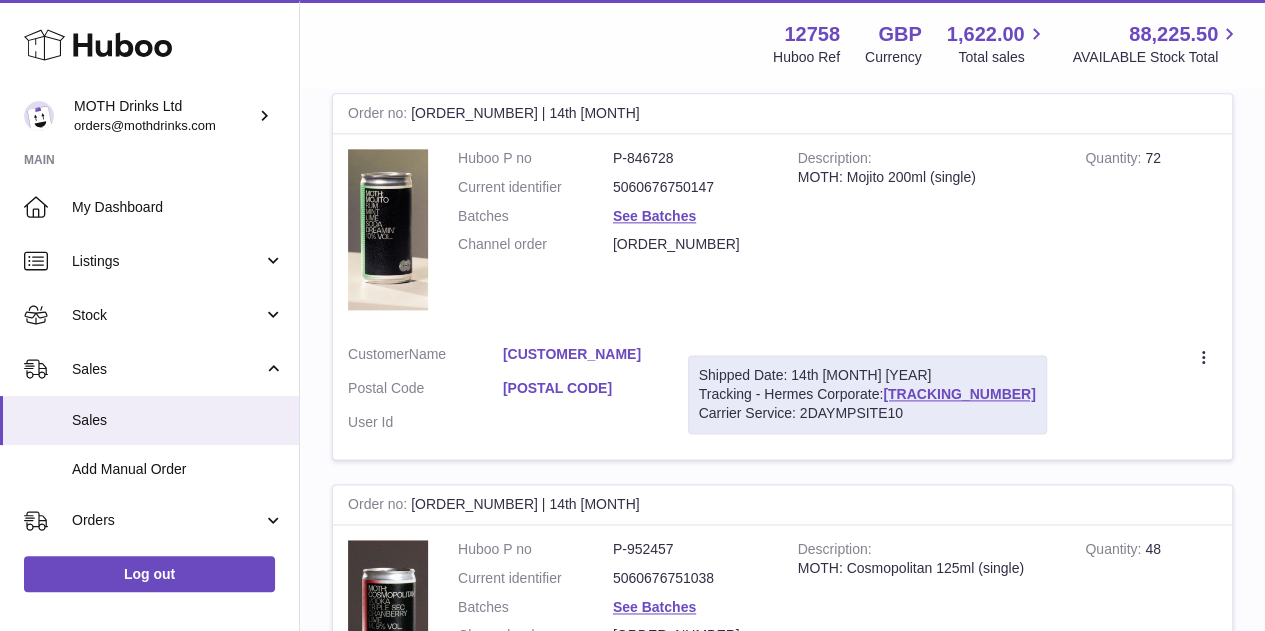 scroll, scrollTop: 1160, scrollLeft: 0, axis: vertical 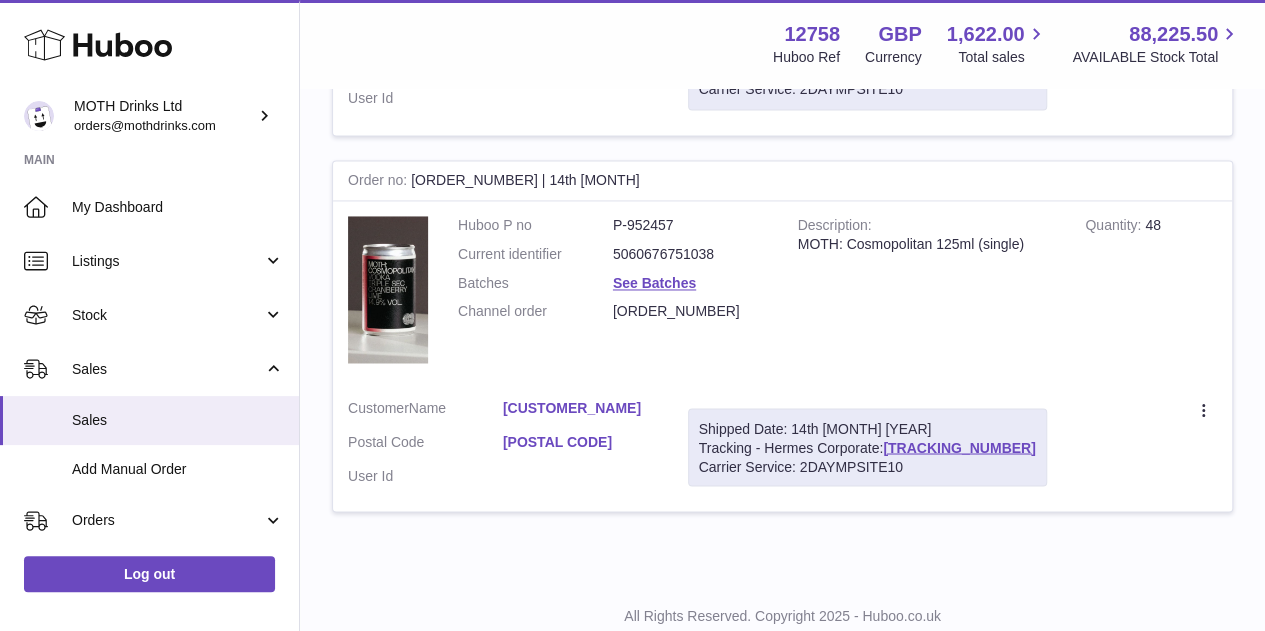 click on "Shipped Date: 14th Jul 2025
Tracking - Hermes Corporate:
H01HYA0050203483
Carrier Service: 2DAYMPSITE10" at bounding box center [867, 447] 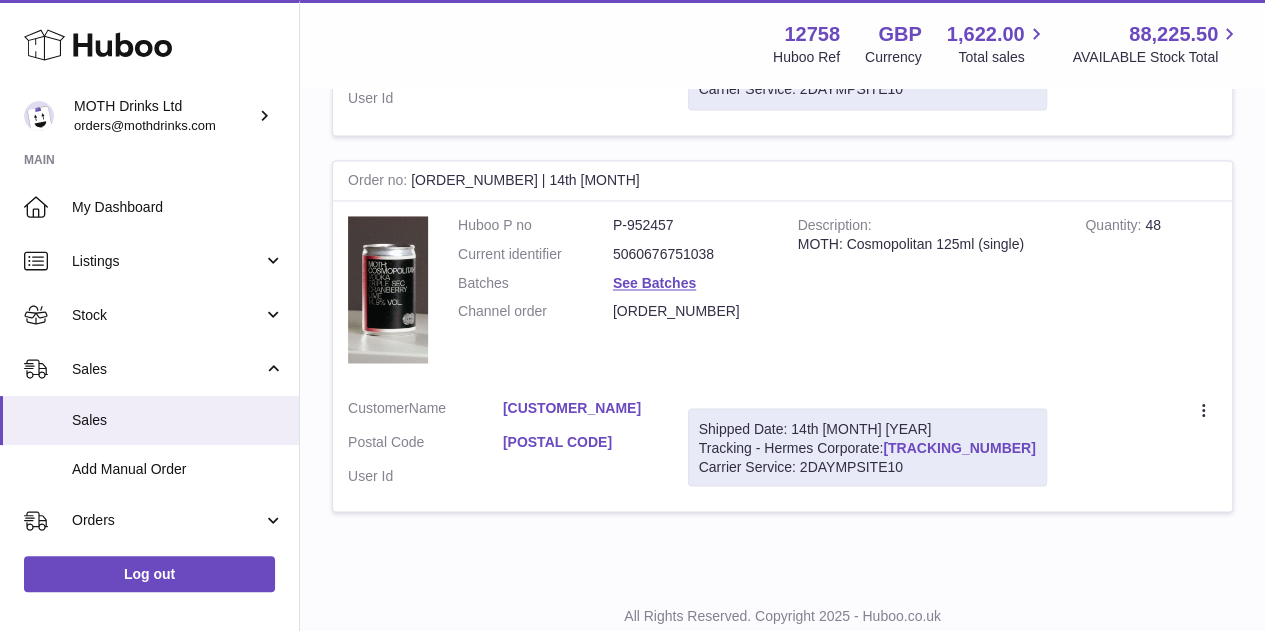 click on "H01HYA0050203483" at bounding box center [959, 447] 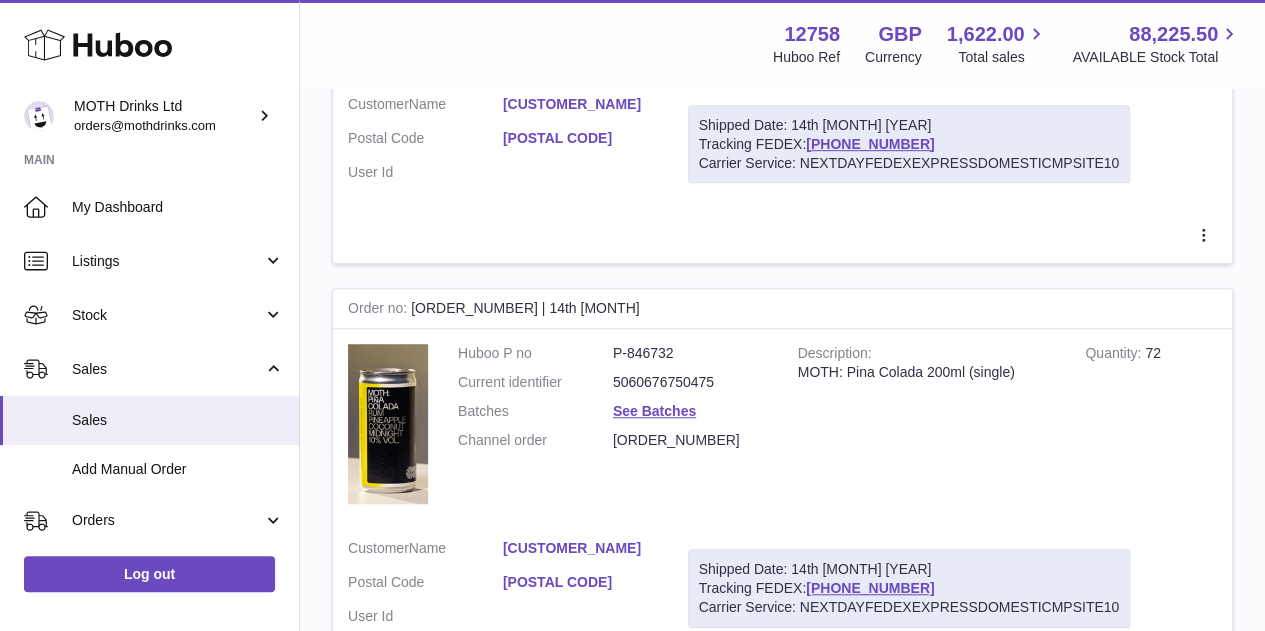 scroll, scrollTop: 528, scrollLeft: 0, axis: vertical 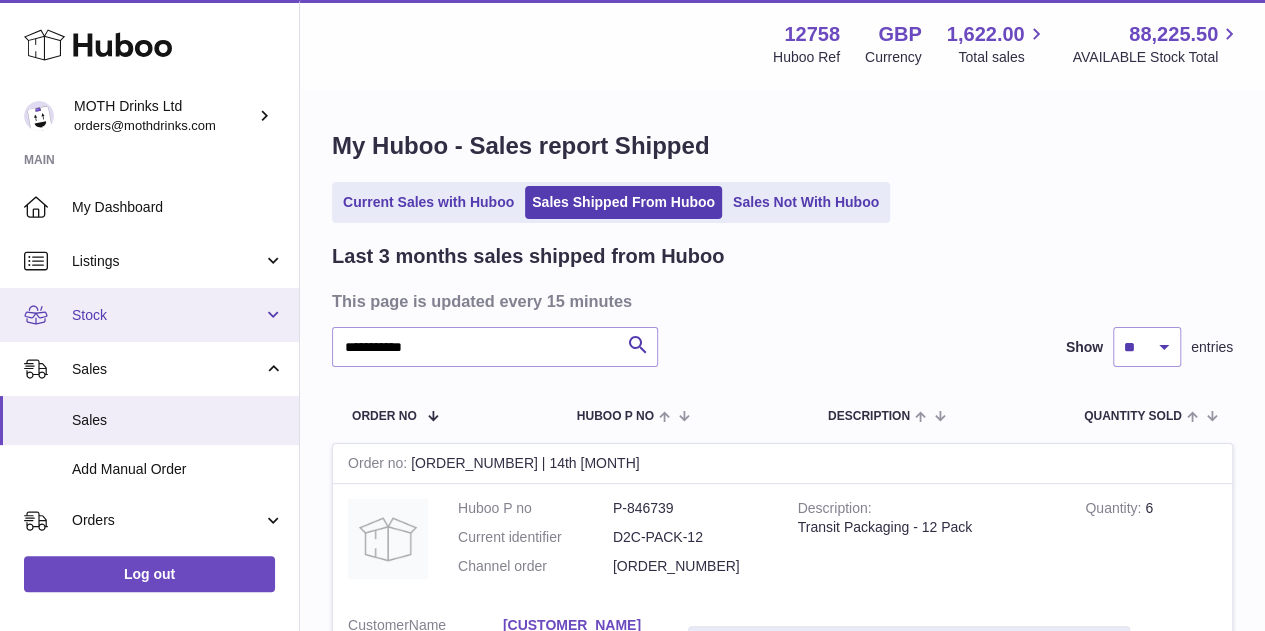 click on "Stock" at bounding box center (167, 315) 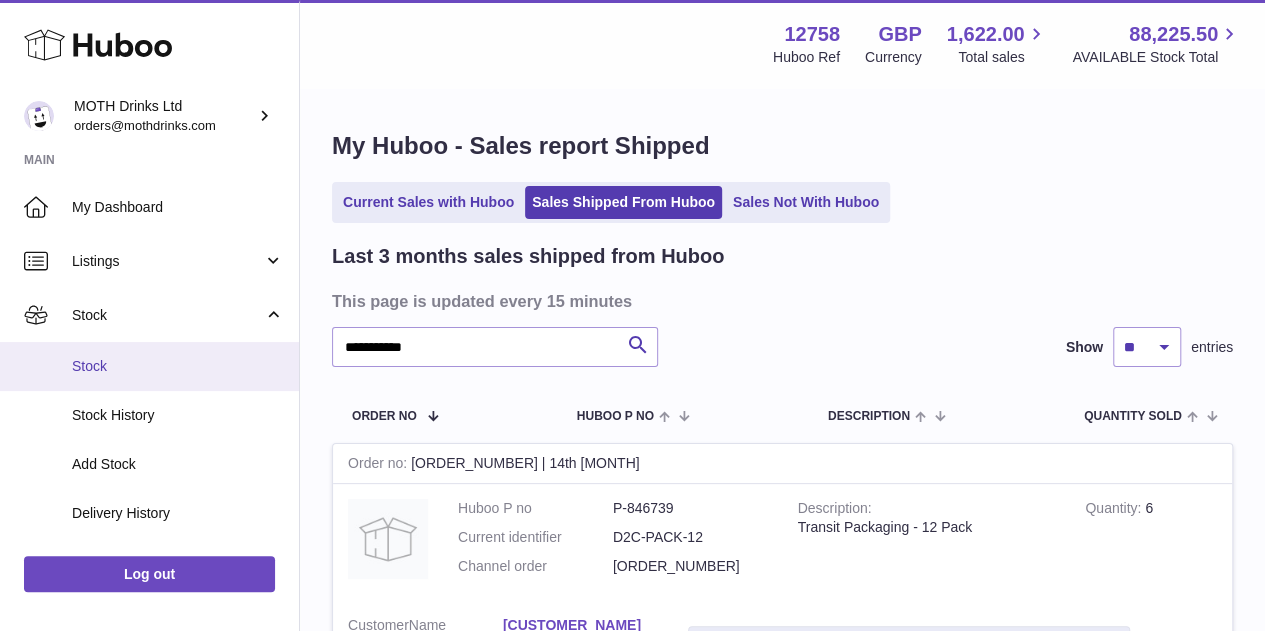 click on "Stock" at bounding box center (178, 366) 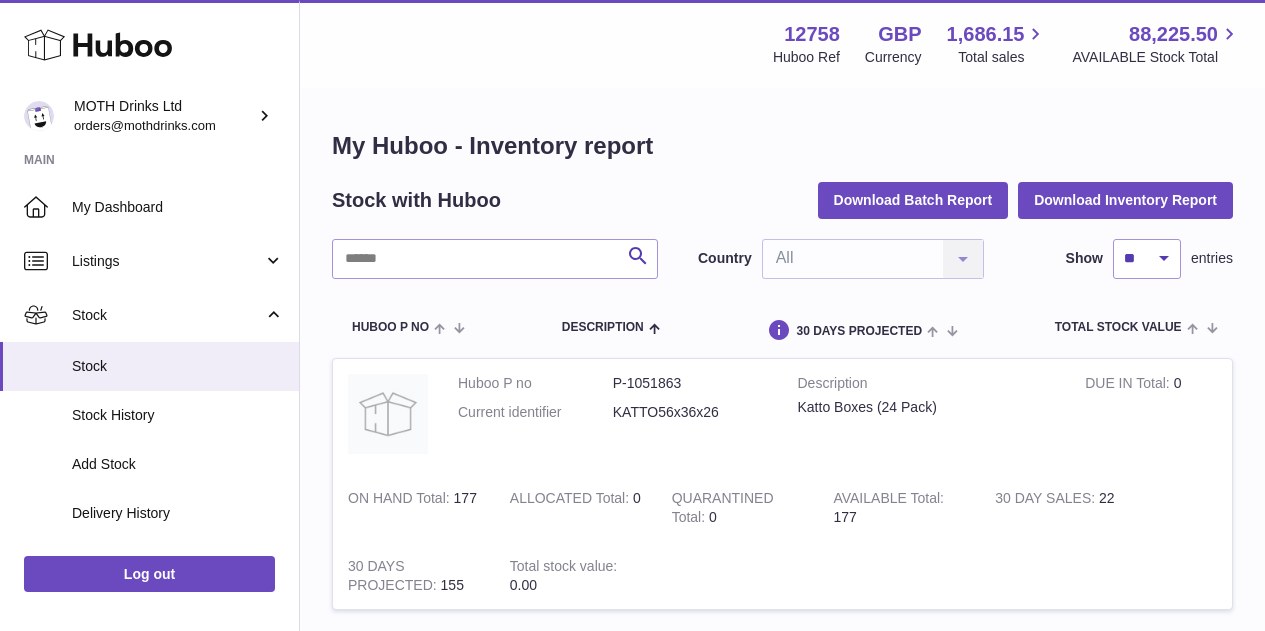 scroll, scrollTop: 0, scrollLeft: 0, axis: both 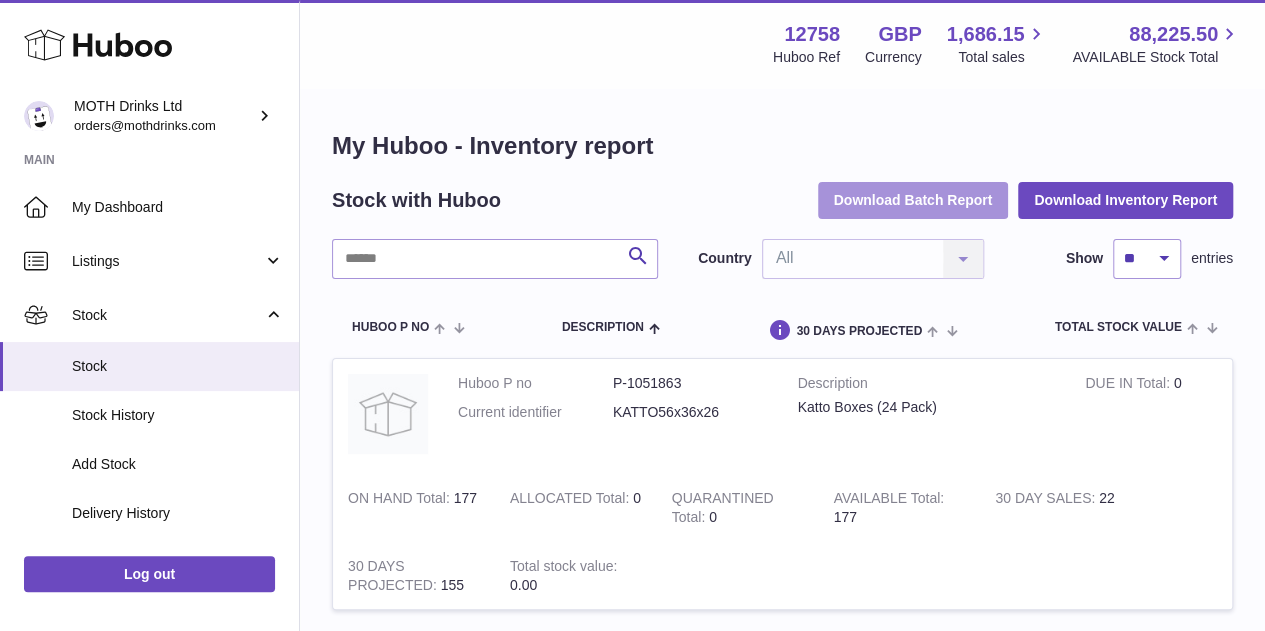 click on "Download Batch Report" at bounding box center (913, 200) 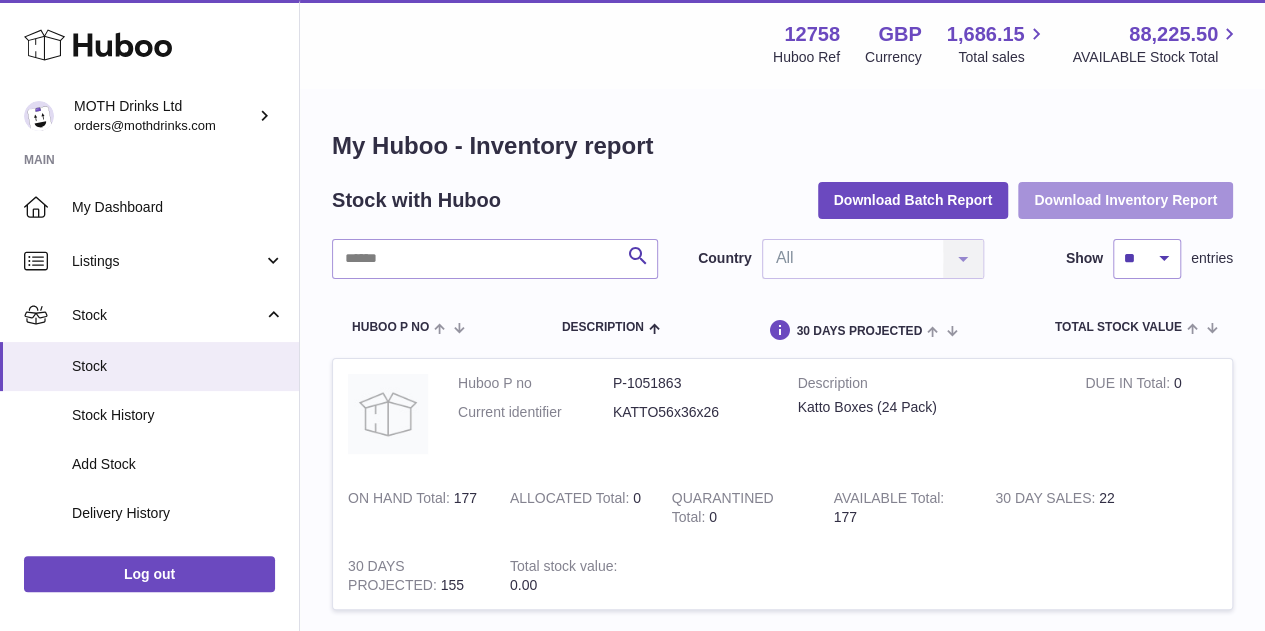 click on "Download Inventory Report" at bounding box center (1125, 200) 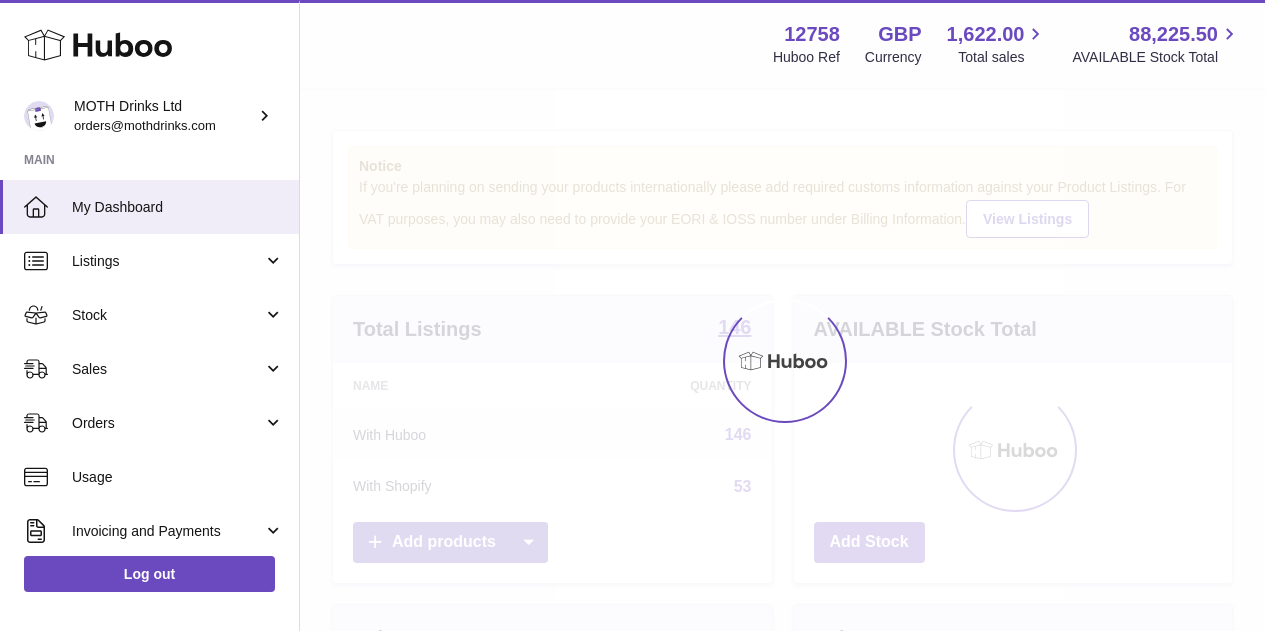 scroll, scrollTop: 0, scrollLeft: 0, axis: both 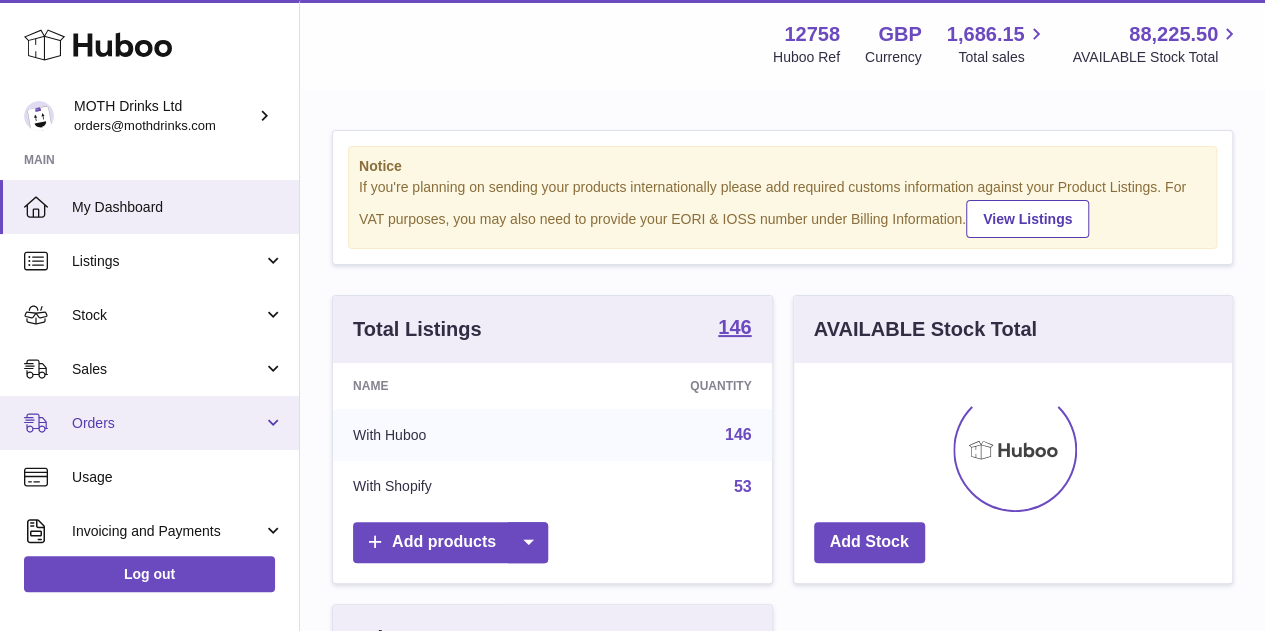 click on "Orders" at bounding box center (167, 423) 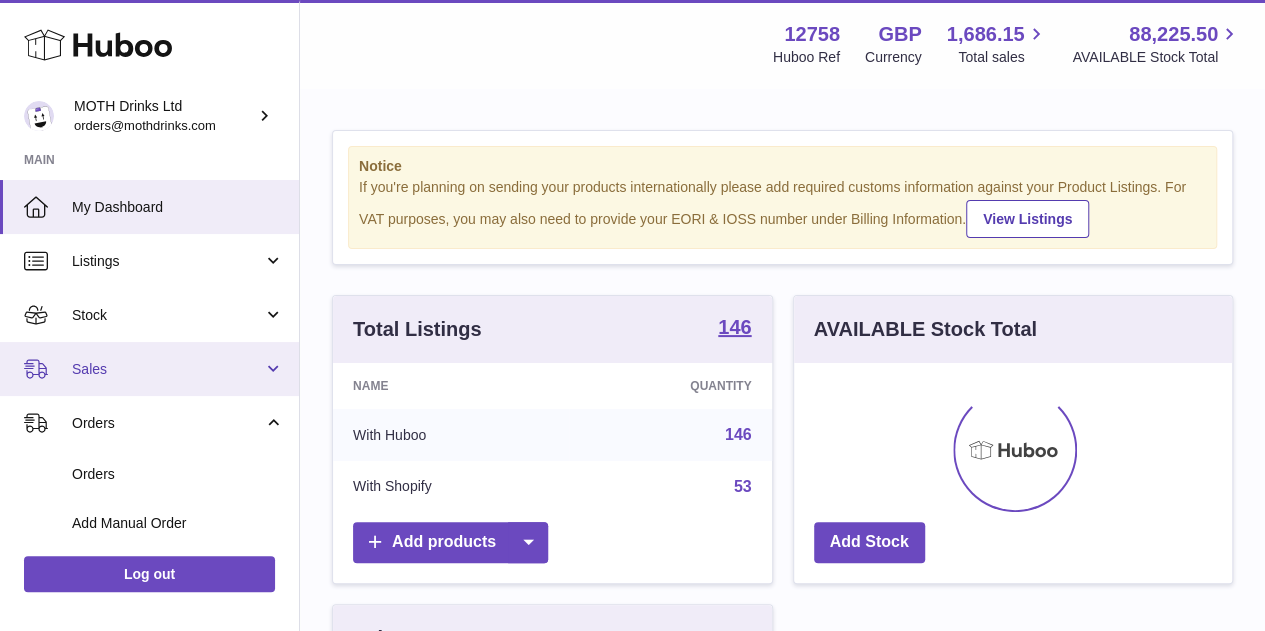 click on "Sales" at bounding box center (167, 369) 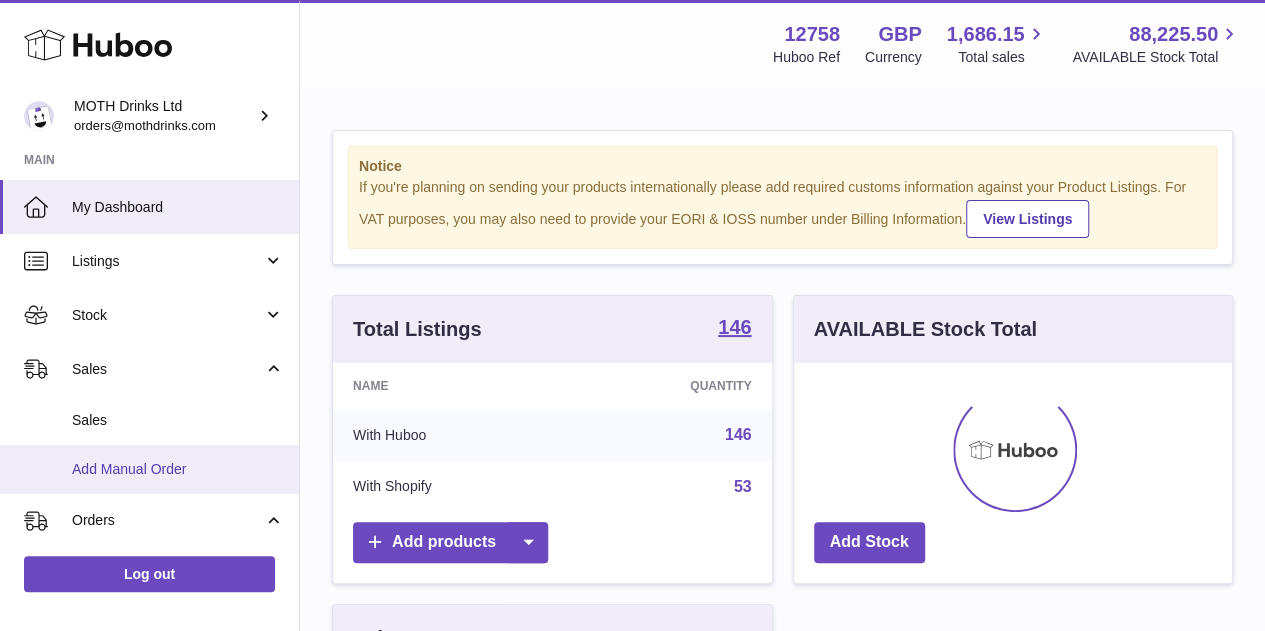 click on "Add Manual Order" at bounding box center (149, 469) 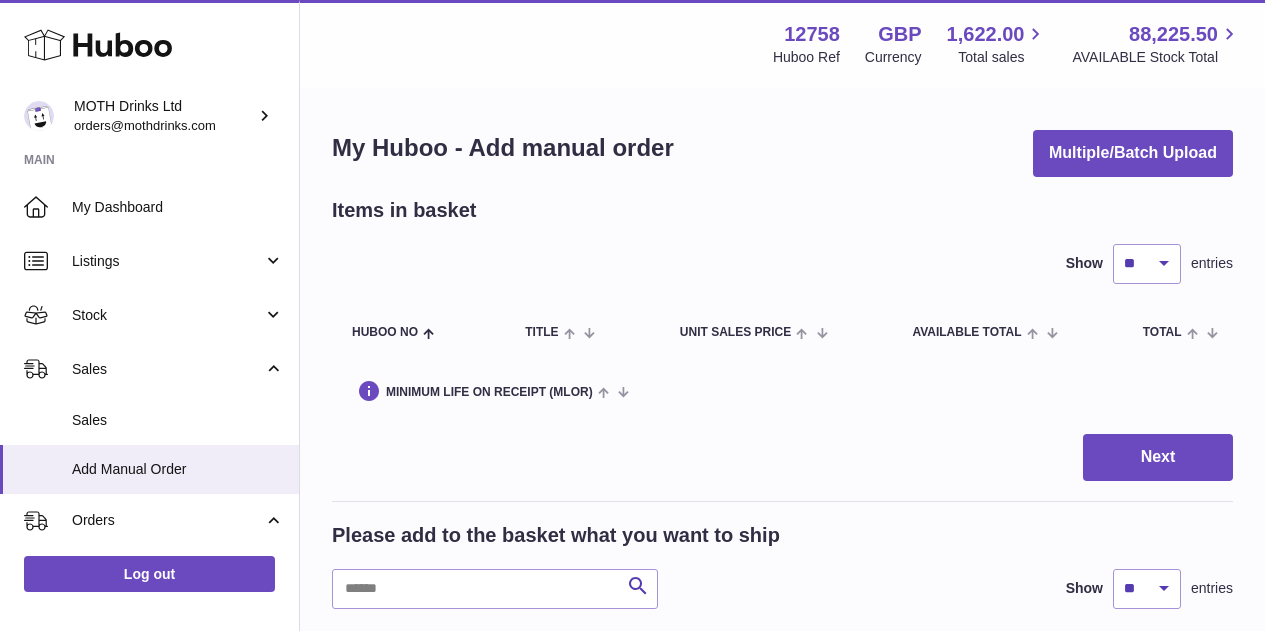 scroll, scrollTop: 0, scrollLeft: 0, axis: both 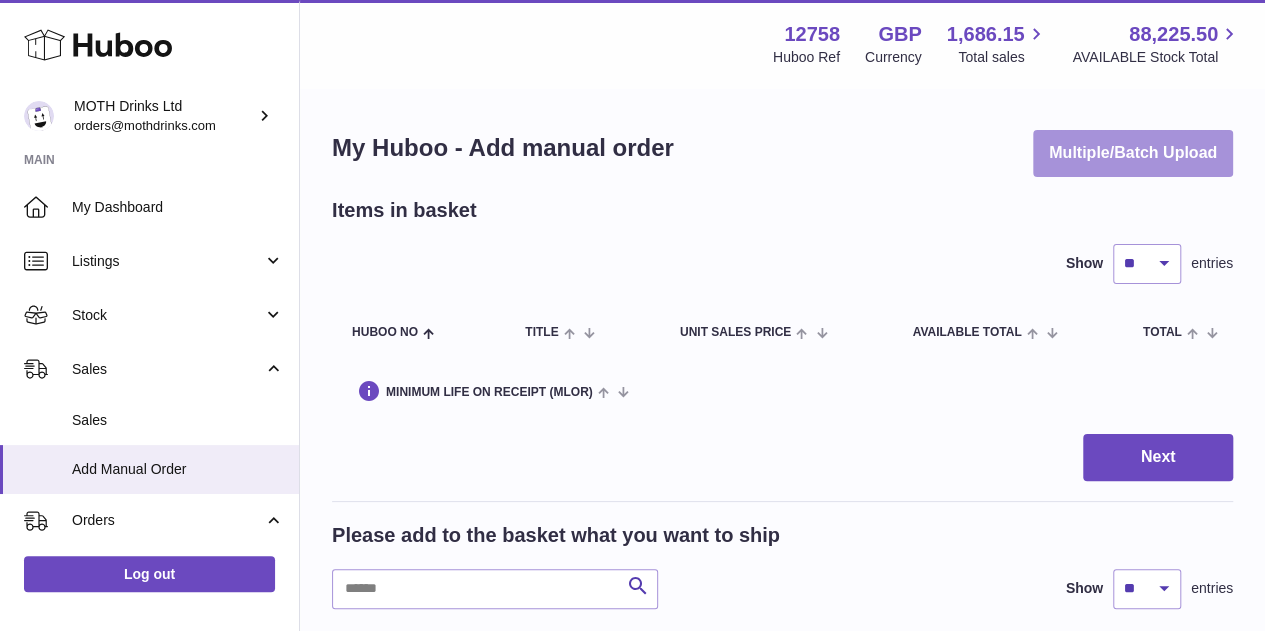 click on "Multiple/Batch Upload" at bounding box center [1133, 153] 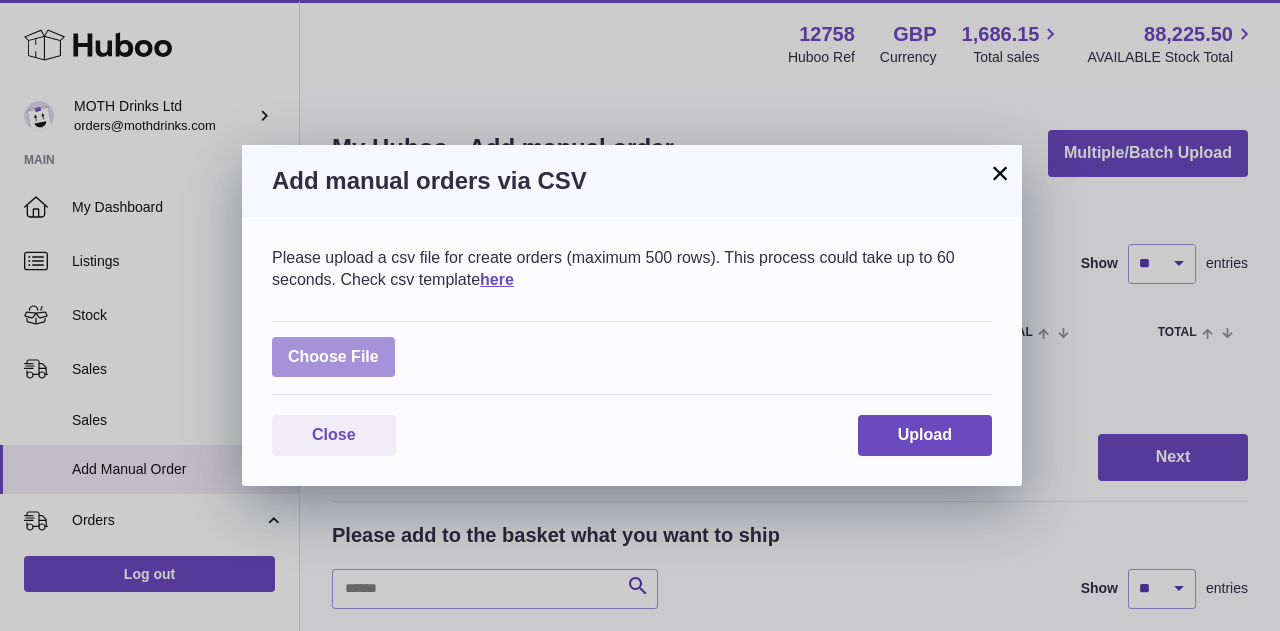 click at bounding box center (333, 357) 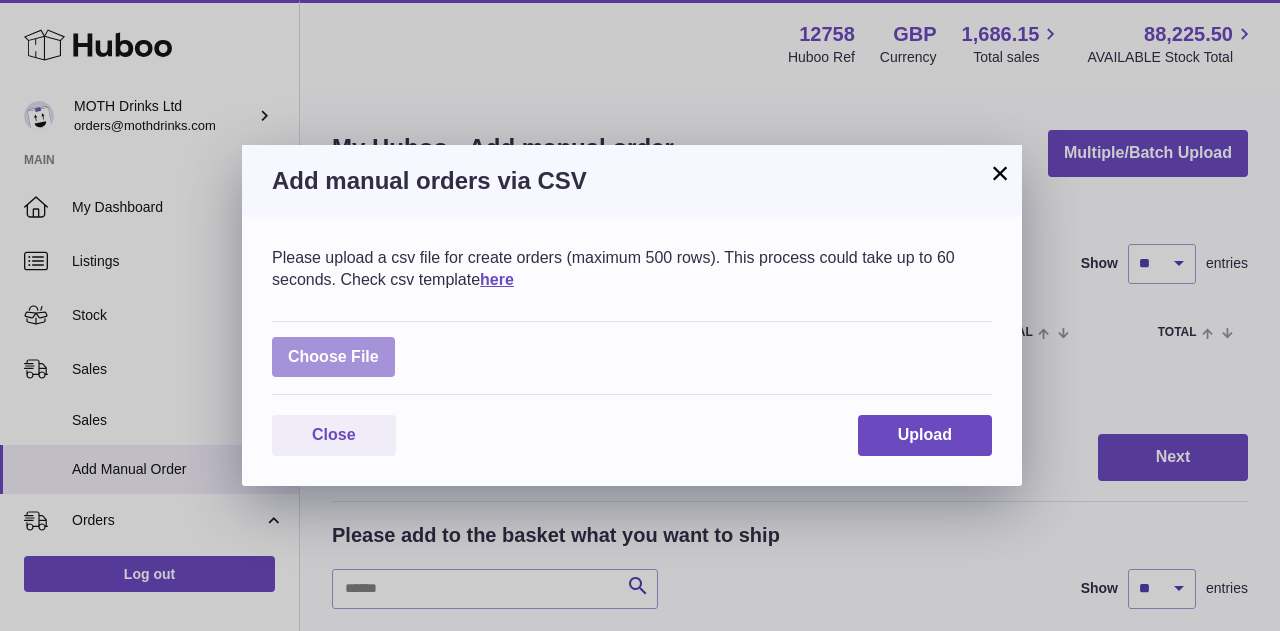 type on "**********" 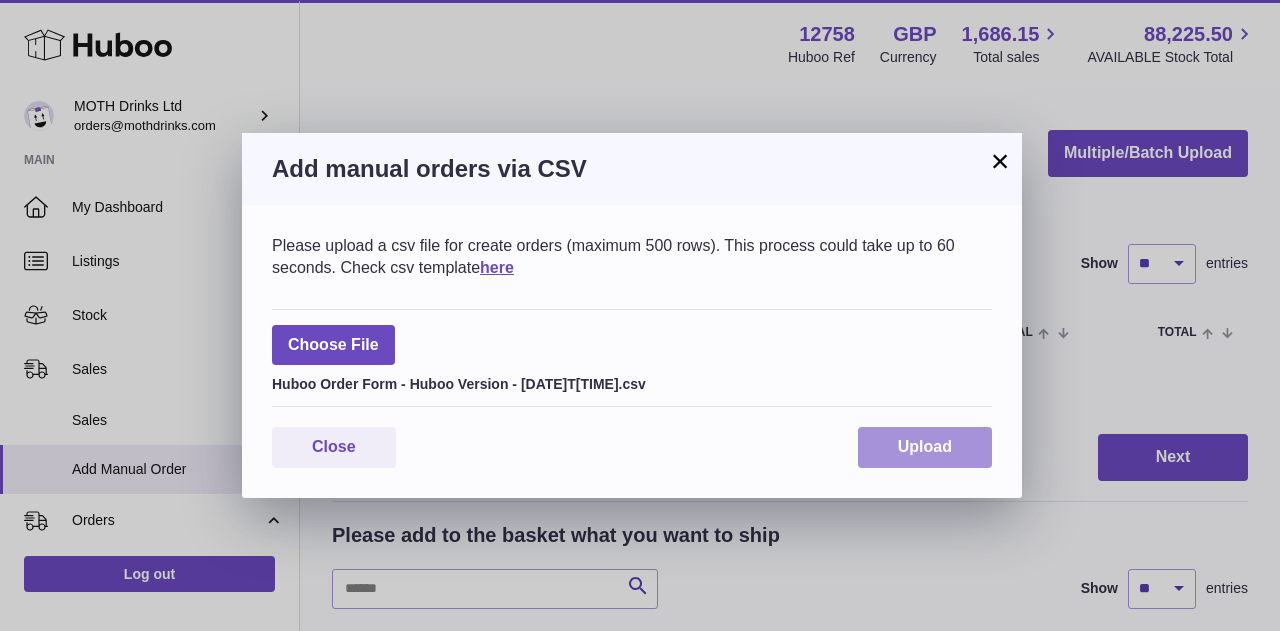 click on "Upload" at bounding box center (925, 447) 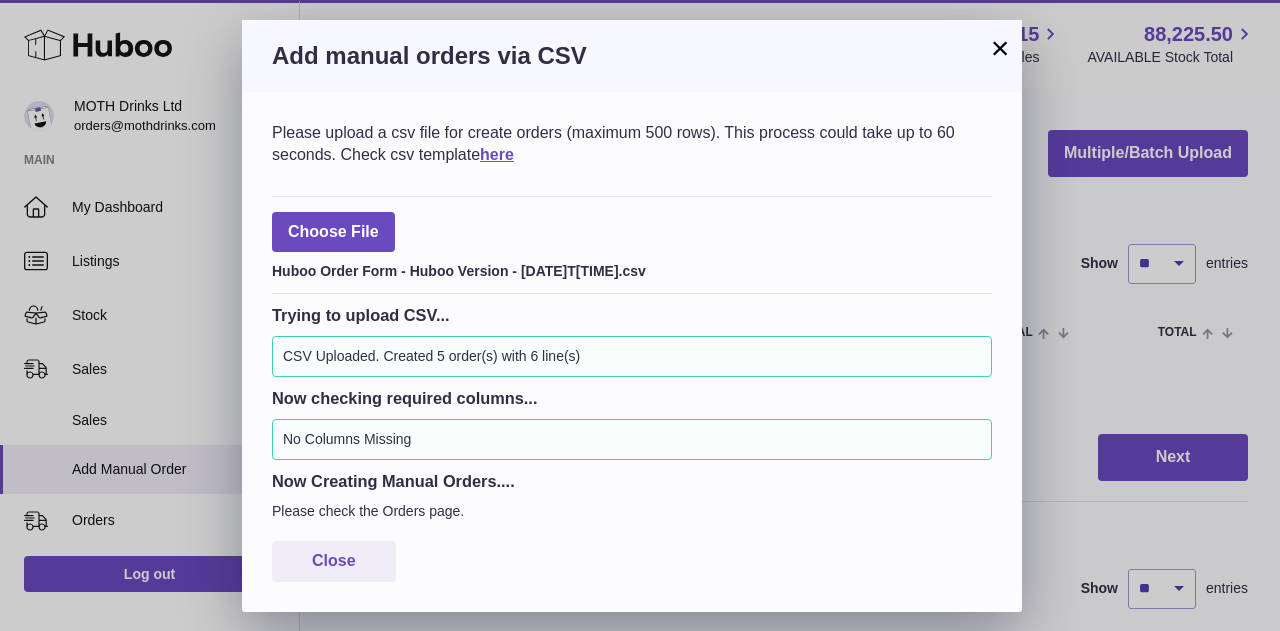 click on "×" at bounding box center (1000, 48) 